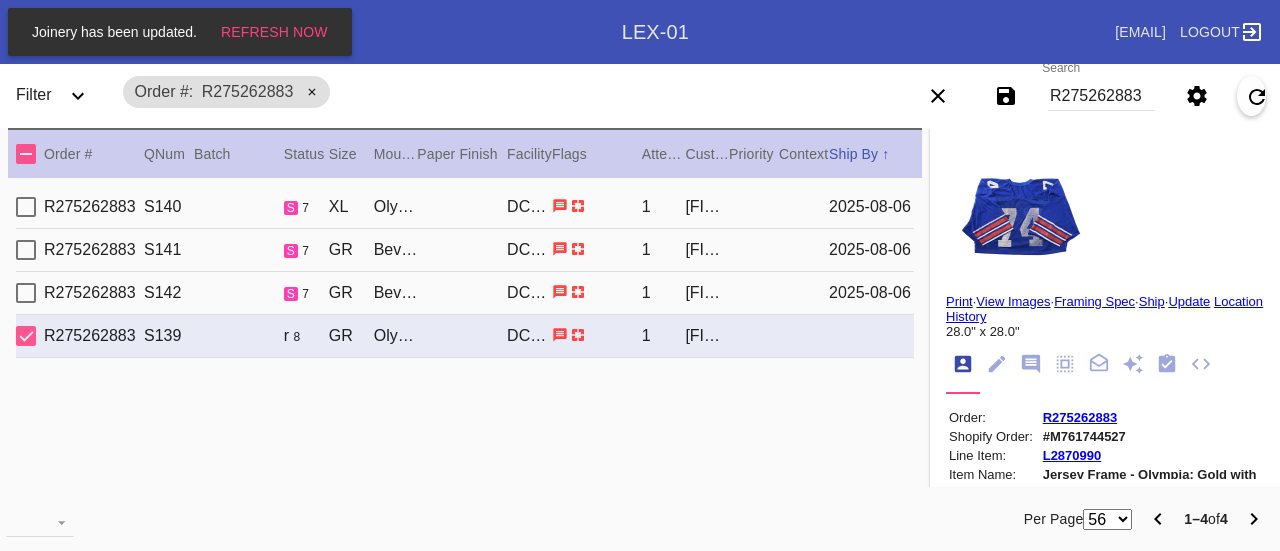 scroll, scrollTop: 0, scrollLeft: 0, axis: both 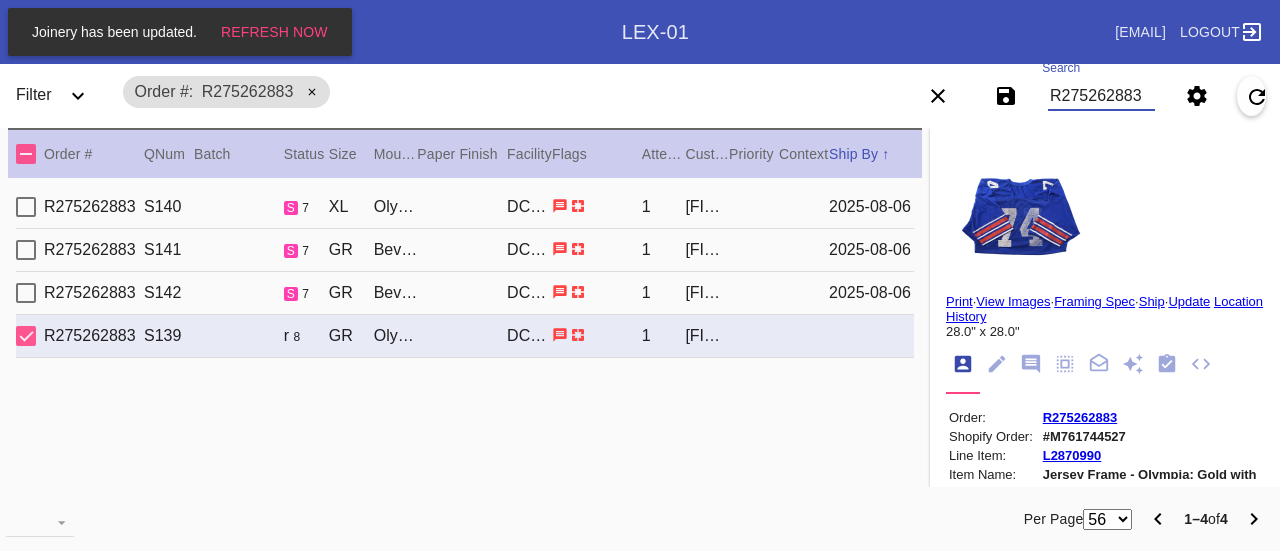drag, startPoint x: 1051, startPoint y: 97, endPoint x: 1279, endPoint y: 109, distance: 228.31557 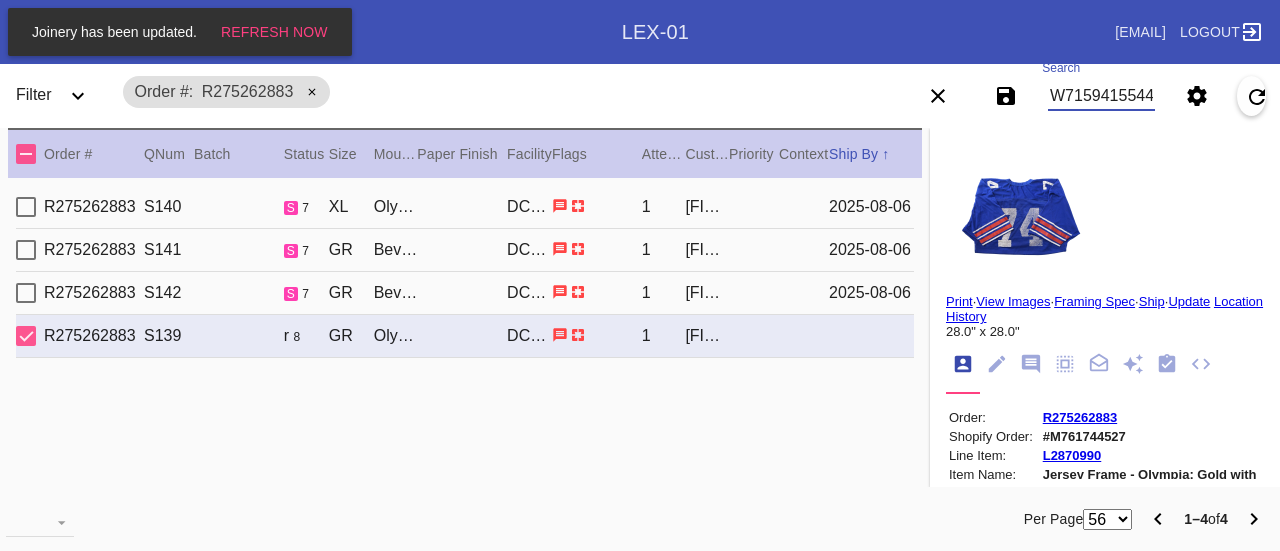 type on "W715941554456713" 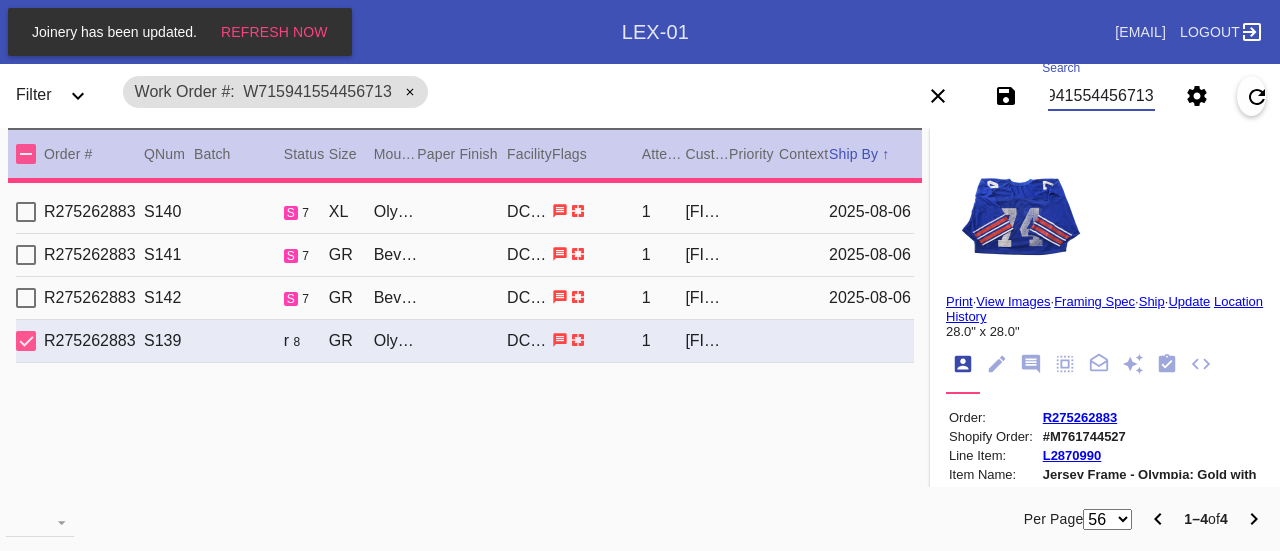 type on "28.25" 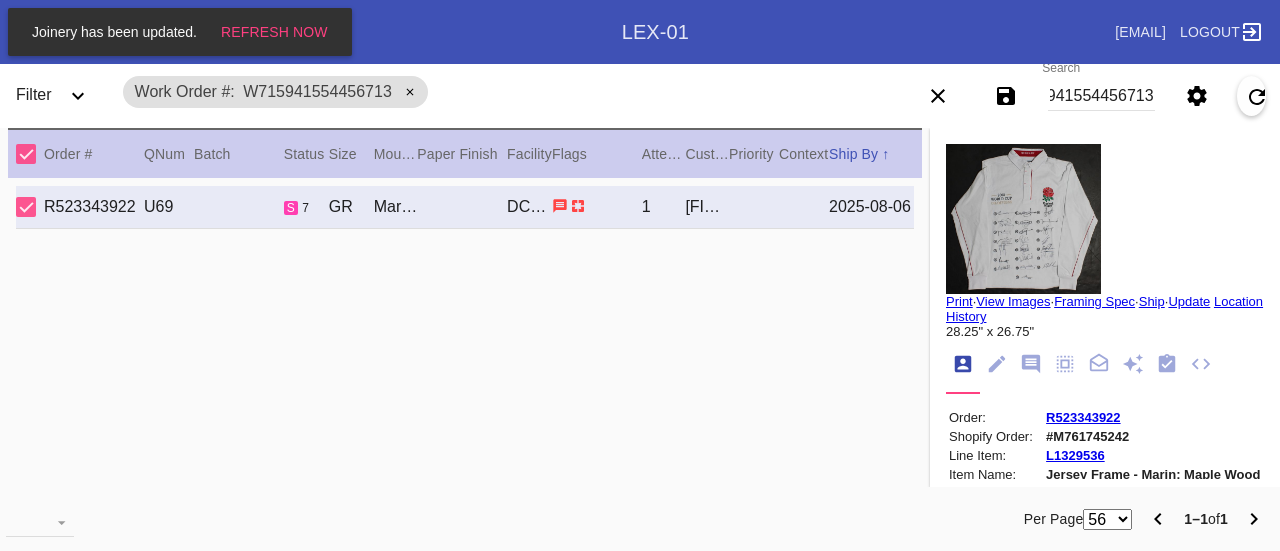 scroll, scrollTop: 0, scrollLeft: 0, axis: both 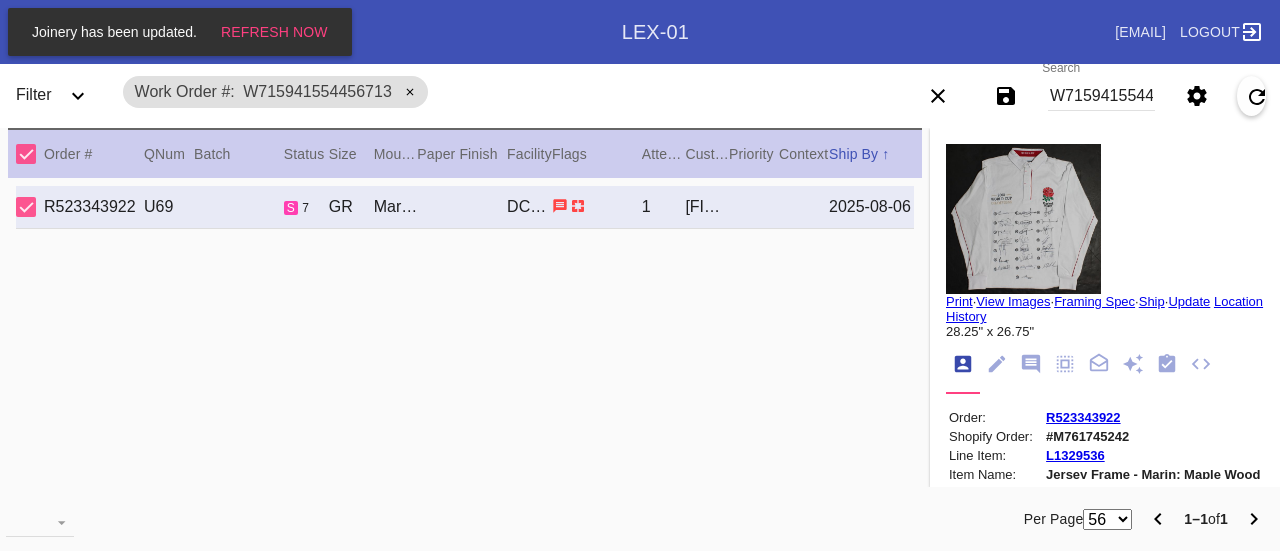 click on "View Images" at bounding box center (1013, 301) 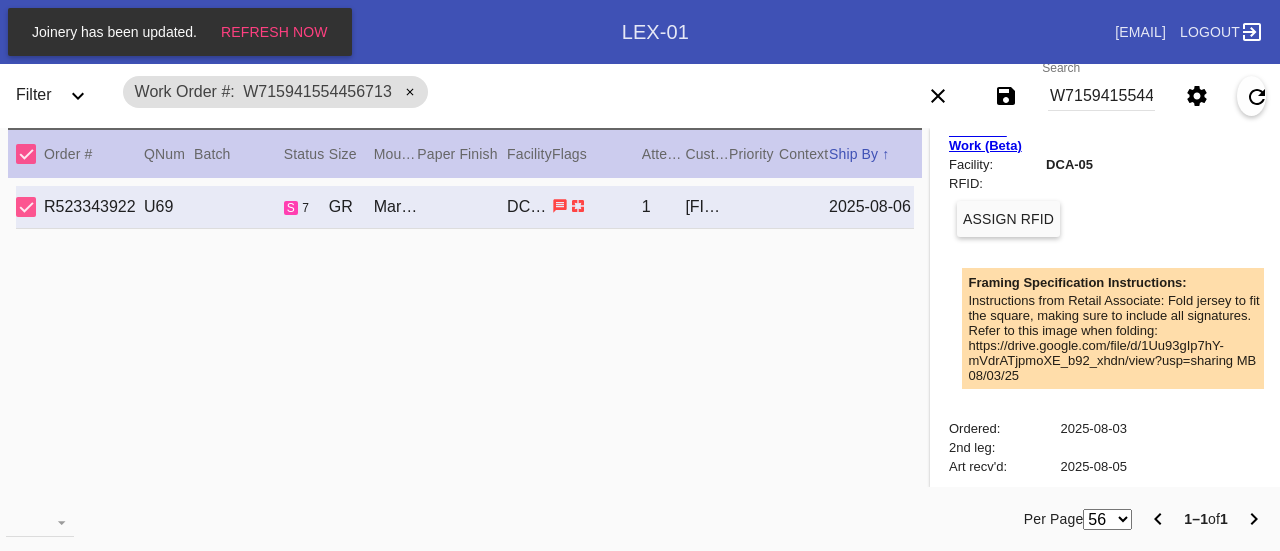 scroll, scrollTop: 500, scrollLeft: 0, axis: vertical 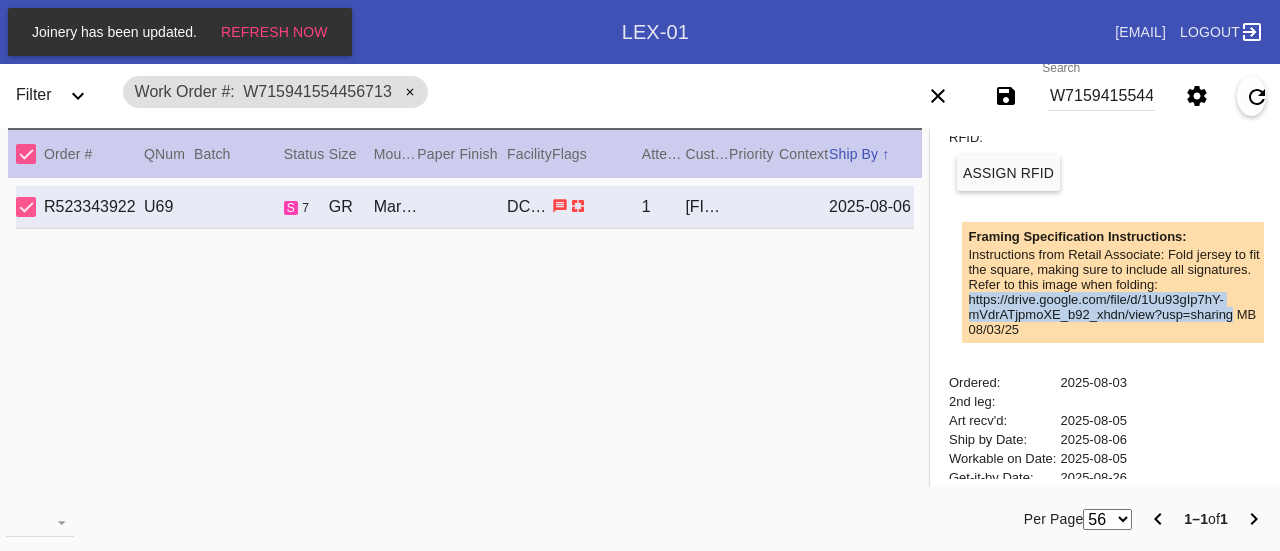 drag, startPoint x: 952, startPoint y: 308, endPoint x: 1218, endPoint y: 321, distance: 266.31747 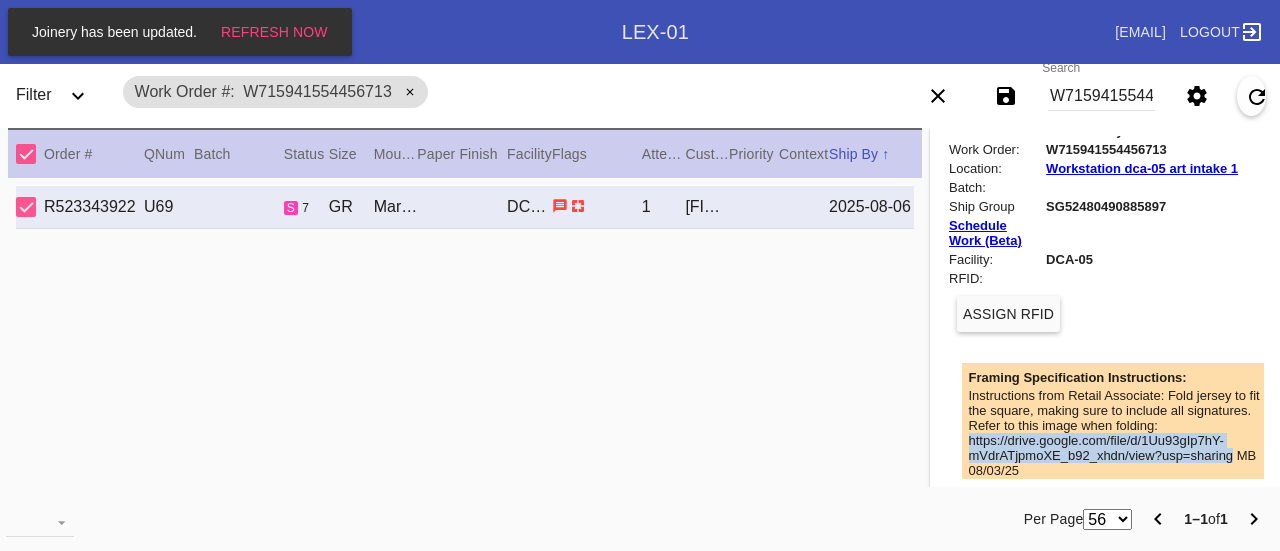 scroll, scrollTop: 0, scrollLeft: 0, axis: both 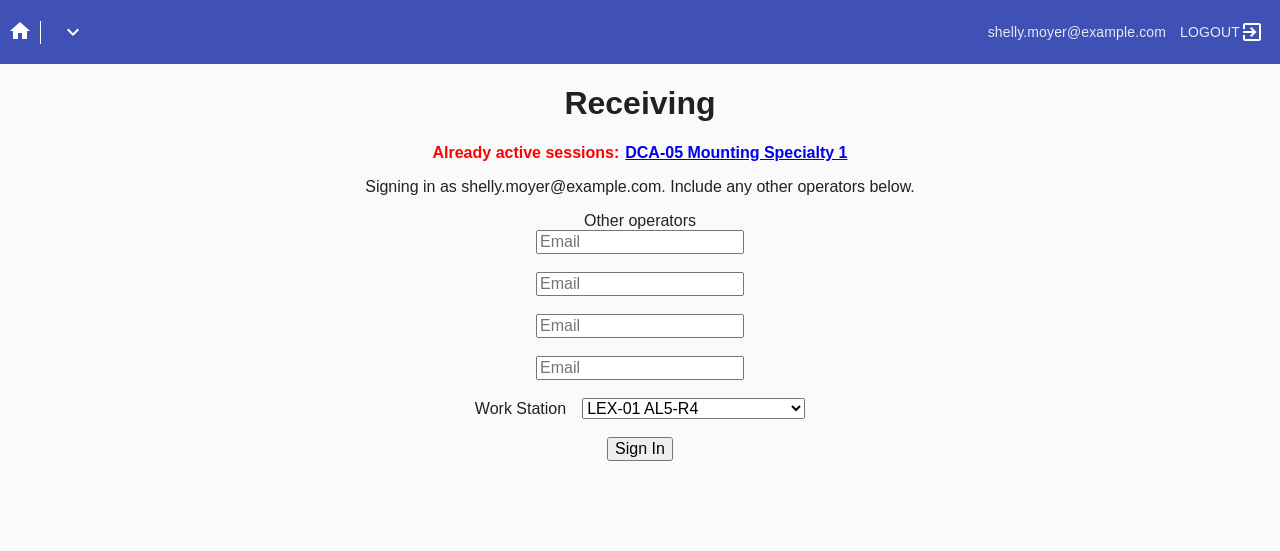 click on "LEX-01 AL5-R4
LEX-01 AL1-R1
LEX-01 AL5-R2
DCA-05 Receiving O
LEX-01 AL5-R5
LAS-01 Art Cell 4 - R1
LEX-01 AL1-R2
LEX-01 AL1-R3
LEX-01 AL5-R3
LEX-01 AL5-R6
LEX-01 AL1-R4
LEX-01 AC1-R1
LAS-01 Art Cell 1 - R1
LEX-01 AL4-R1
LEX-01 AC2-R1
DCA-05 Receiving Specialty
LEX-01 AL4-R2
LEX-01 AC3-R1
LAS-01 Art Cell 5 - R1
LEX-01 AC4-R1
LAS-01 Art Cell 2 - R1
LAS-01 Art Cell 6 - R1
LAS-01 Art Cell 8 - R1
LEX-01 AL2-R1
LAS-01 Art Cell 3 - R1
DCA-05 Receiving A
DCA-05 Receiving B
DCA-05 Receiving C
DCA-05 Receiving D
LEX-01 AL2-R2
DCA-05 Receiving E
DCA-05 Receiving F
DCA-05 Receiving G
DCA-05 Receiving H
LAS-01 Art Cell 7 - R1
LEX-01 AL3-R1
LEX-01 AL3-R2
LEX-01 AL3-R3
LEX-01 AL3-R4
LEX-01 AL5-R1" at bounding box center (693, 408) 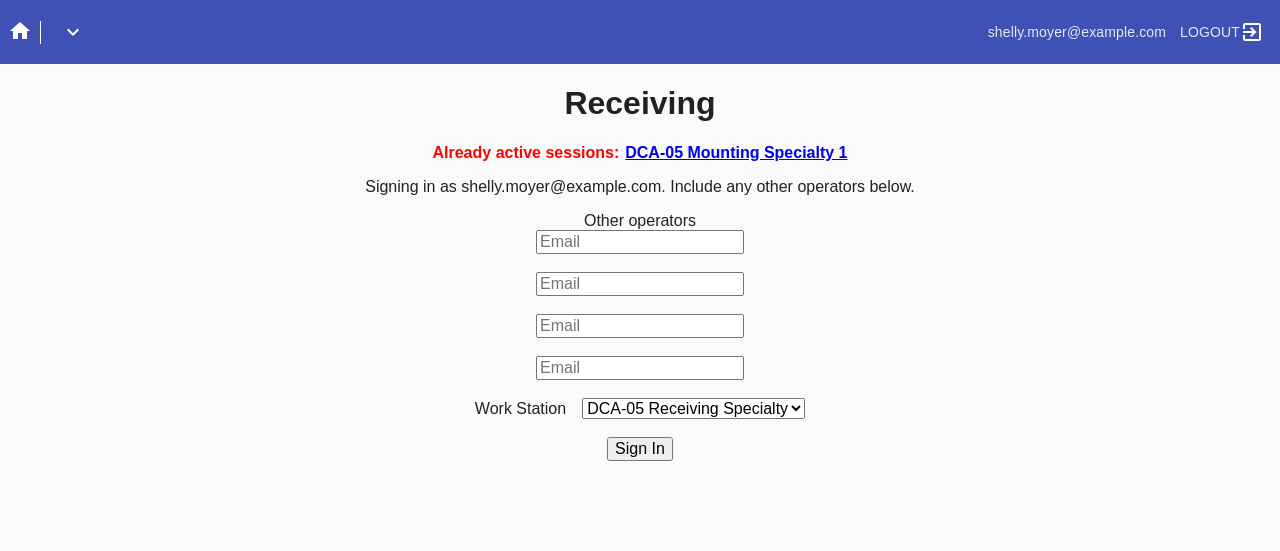 click on "LEX-01 AL5-R4
LEX-01 AL1-R1
LEX-01 AL5-R2
DCA-05 Receiving O
LEX-01 AL5-R5
LAS-01 Art Cell 4 - R1
LEX-01 AL1-R2
LEX-01 AL1-R3
LEX-01 AL5-R3
LEX-01 AL5-R6
LEX-01 AL1-R4
LEX-01 AC1-R1
LAS-01 Art Cell 1 - R1
LEX-01 AL4-R1
LEX-01 AC2-R1
DCA-05 Receiving Specialty
LEX-01 AL4-R2
LEX-01 AC3-R1
LAS-01 Art Cell 5 - R1
LEX-01 AC4-R1
LAS-01 Art Cell 2 - R1
LAS-01 Art Cell 6 - R1
LAS-01 Art Cell 8 - R1
LEX-01 AL2-R1
LAS-01 Art Cell 3 - R1
DCA-05 Receiving A
DCA-05 Receiving B
DCA-05 Receiving C
DCA-05 Receiving D
LEX-01 AL2-R2
DCA-05 Receiving E
DCA-05 Receiving F
DCA-05 Receiving G
DCA-05 Receiving H
LAS-01 Art Cell 7 - R1
LEX-01 AL3-R1
LEX-01 AL3-R2
LEX-01 AL3-R3
LEX-01 AL3-R4
LEX-01 AL5-R1" at bounding box center (693, 408) 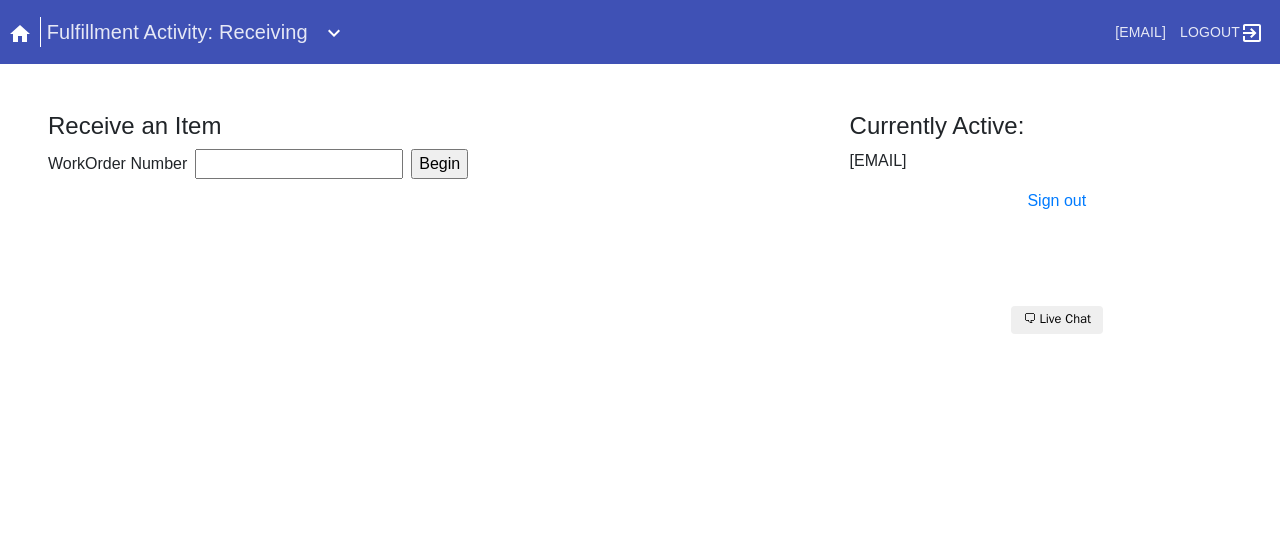 scroll, scrollTop: 0, scrollLeft: 0, axis: both 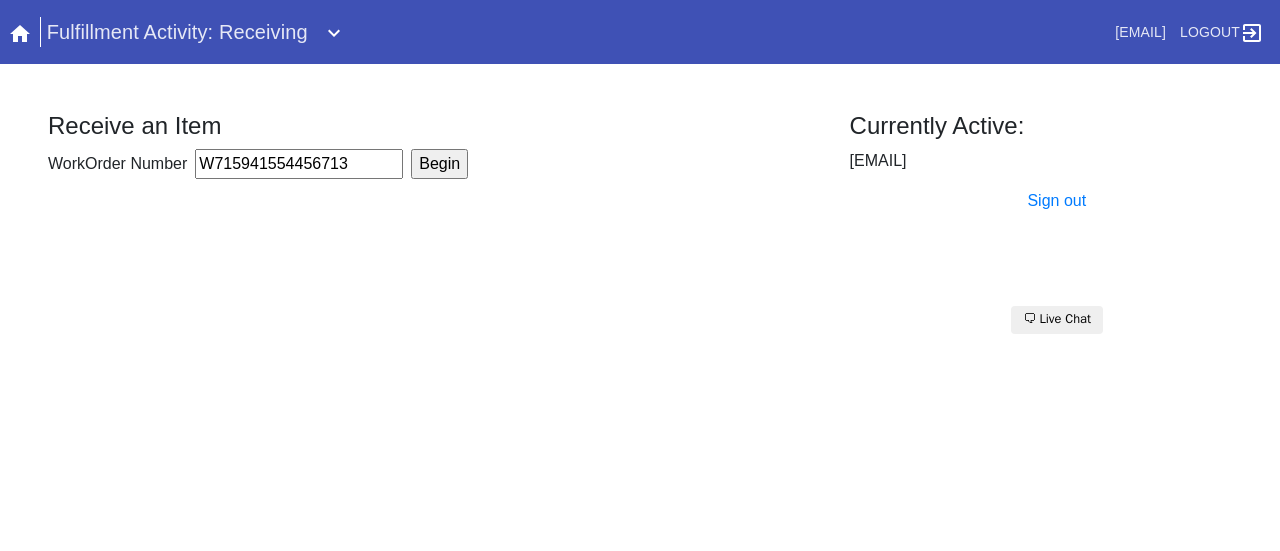 type on "W715941554456713" 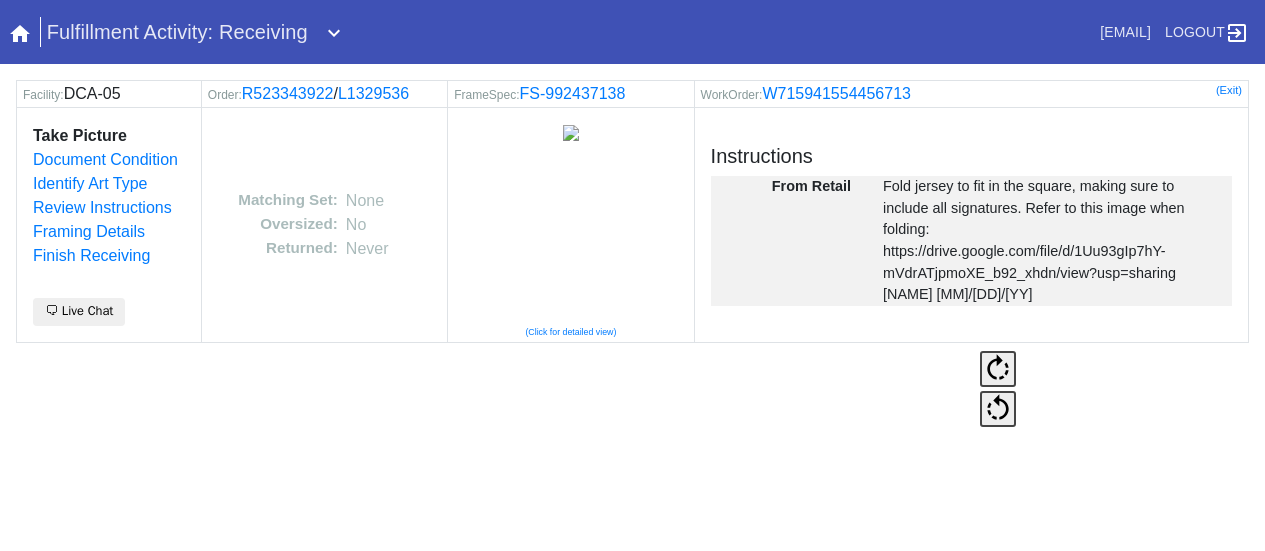 scroll, scrollTop: 0, scrollLeft: 0, axis: both 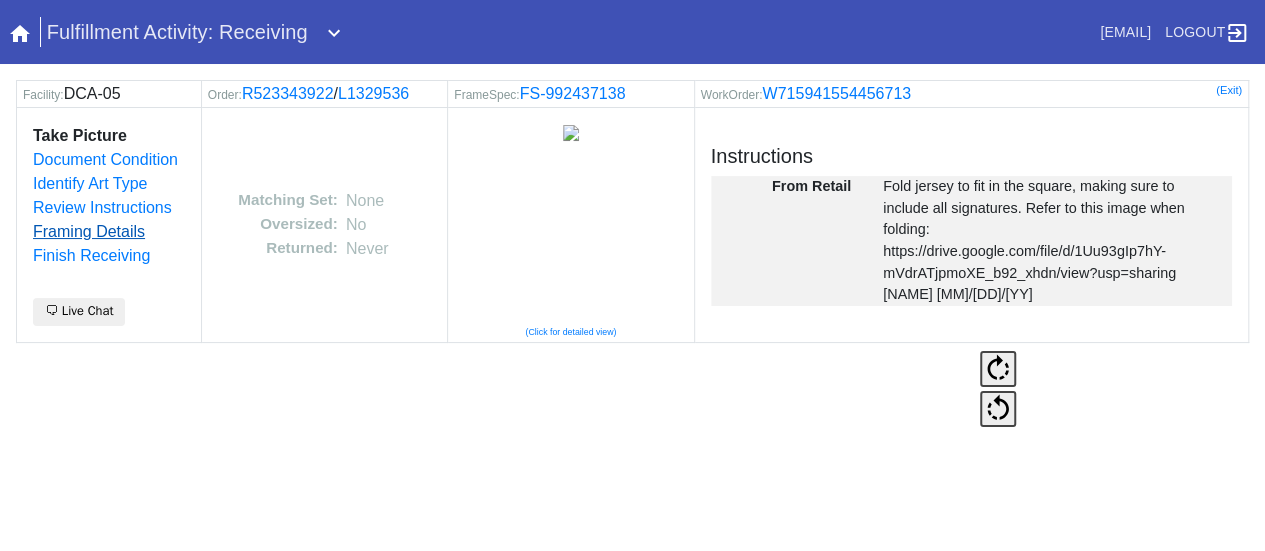 click on "Framing Details" at bounding box center (89, 231) 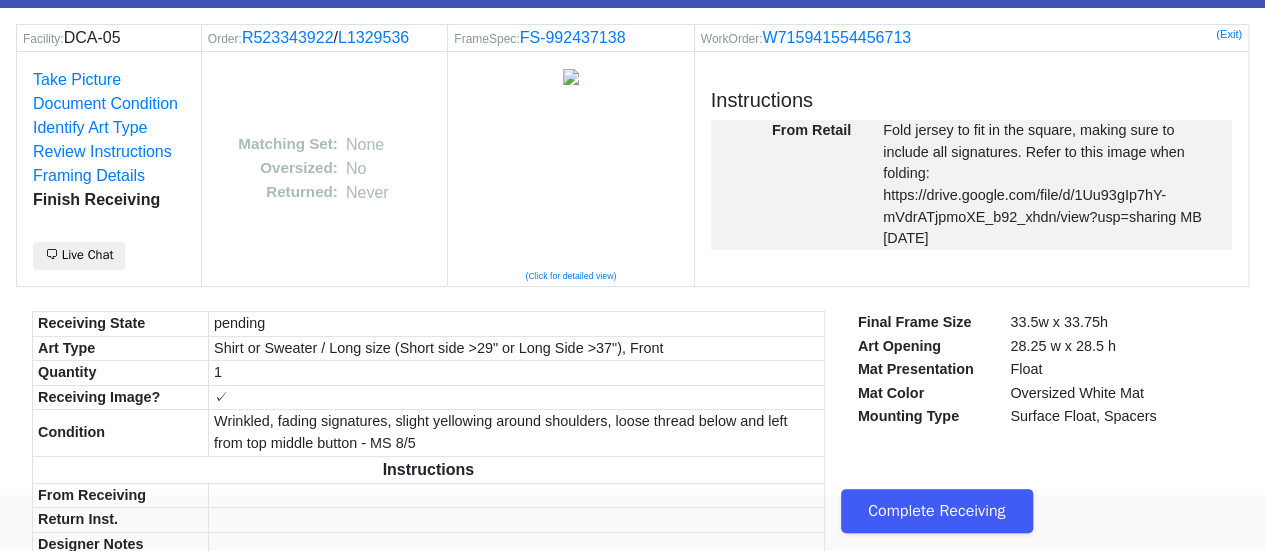 scroll, scrollTop: 84, scrollLeft: 0, axis: vertical 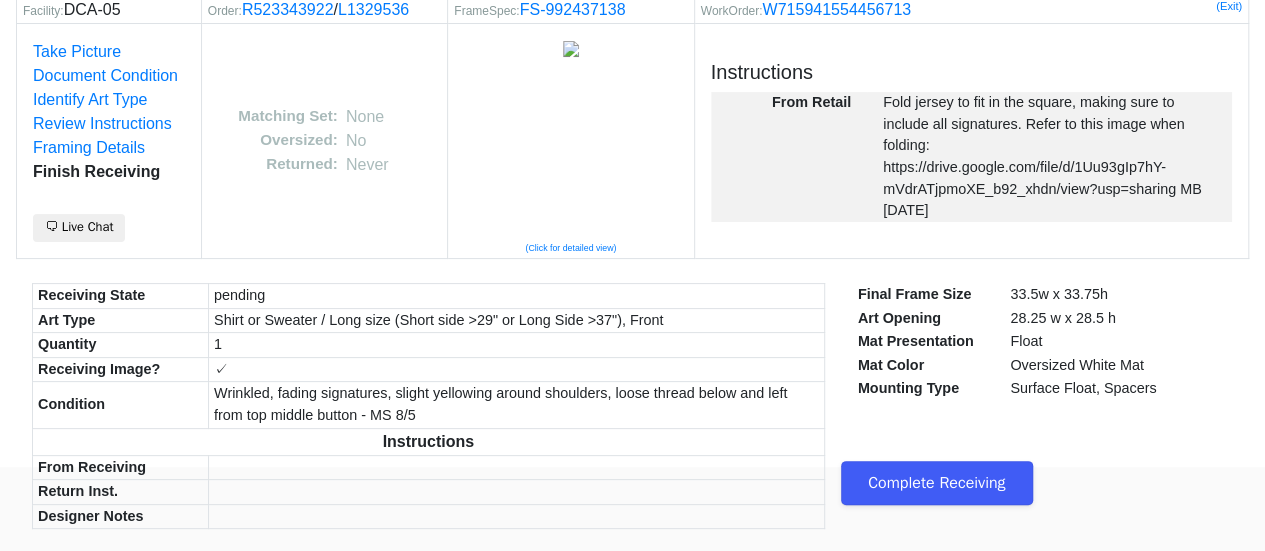 click on "Complete Receiving" at bounding box center (937, 483) 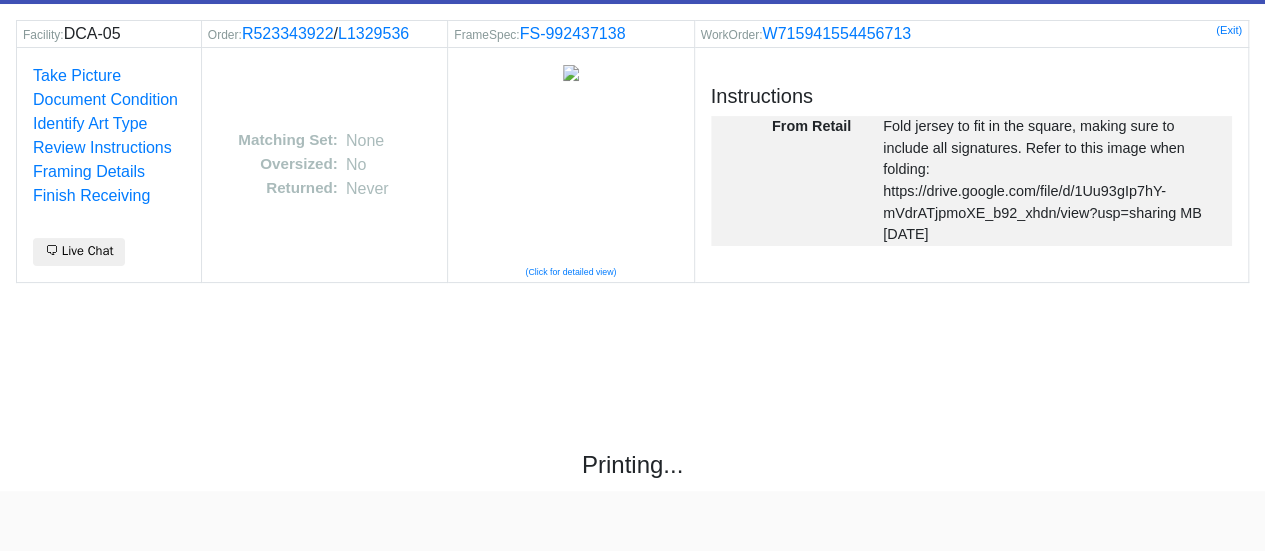 scroll, scrollTop: 107, scrollLeft: 0, axis: vertical 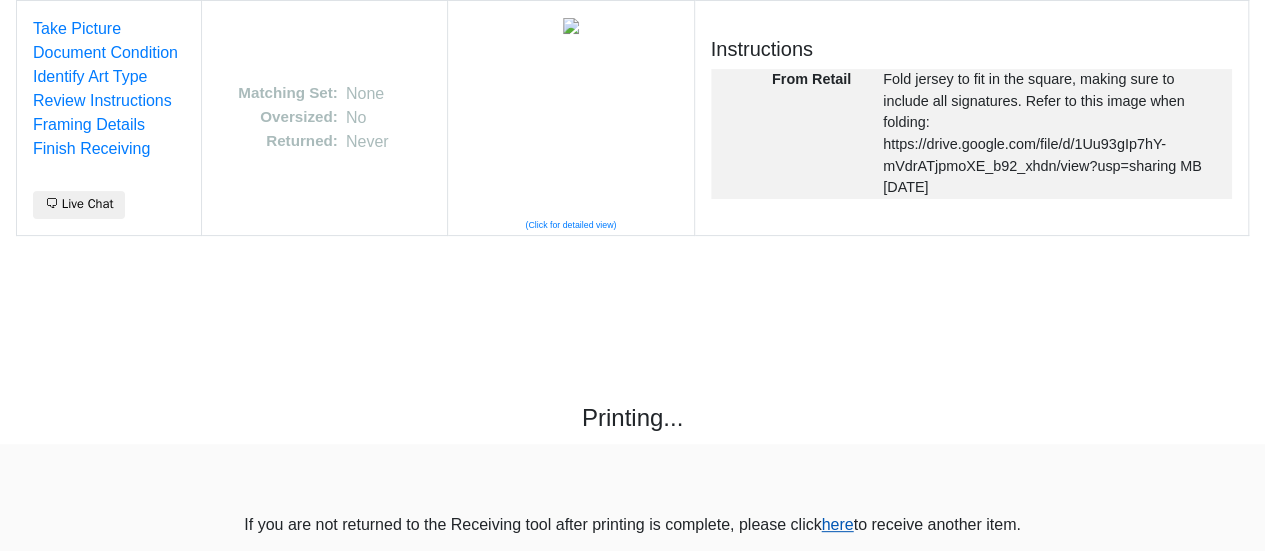 click on "here" at bounding box center [837, 524] 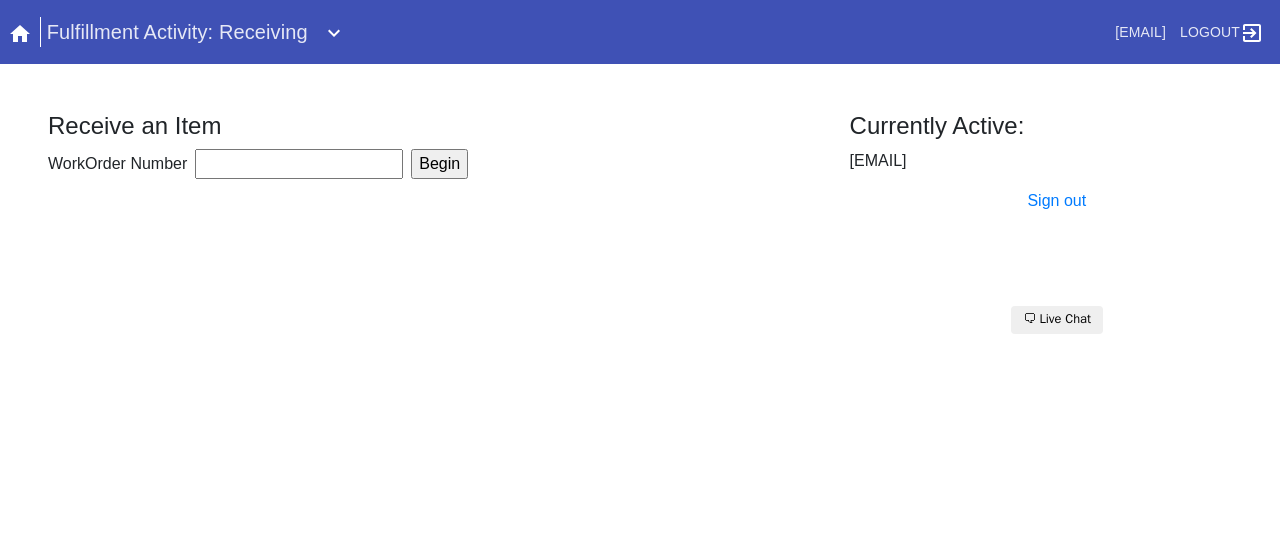 scroll, scrollTop: 0, scrollLeft: 0, axis: both 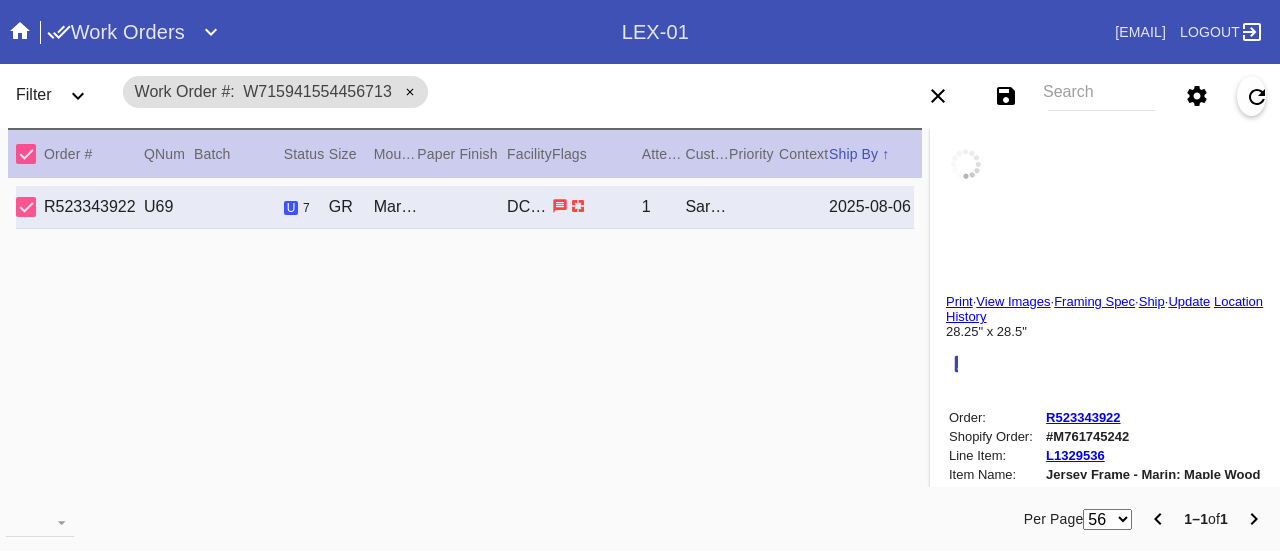 type on "2.0" 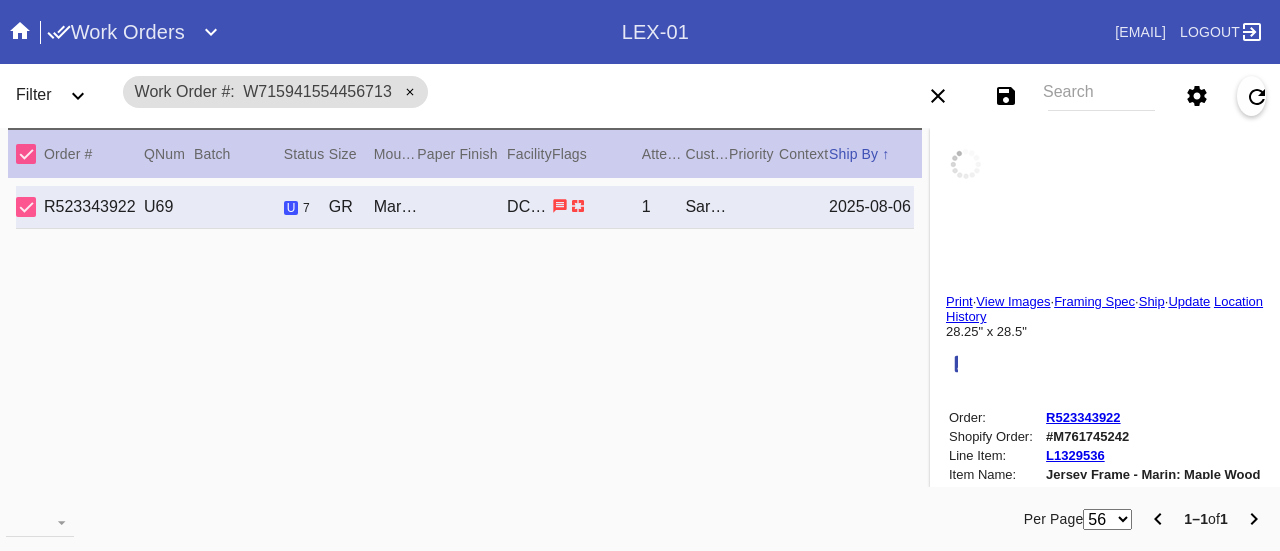 type on "2.0" 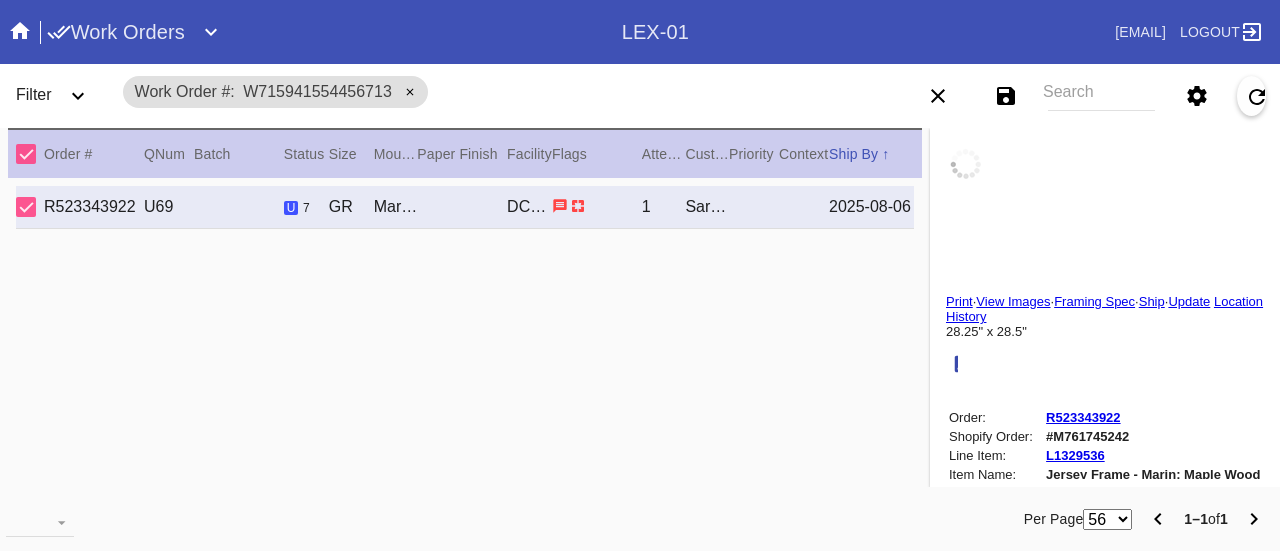 type on "2.0" 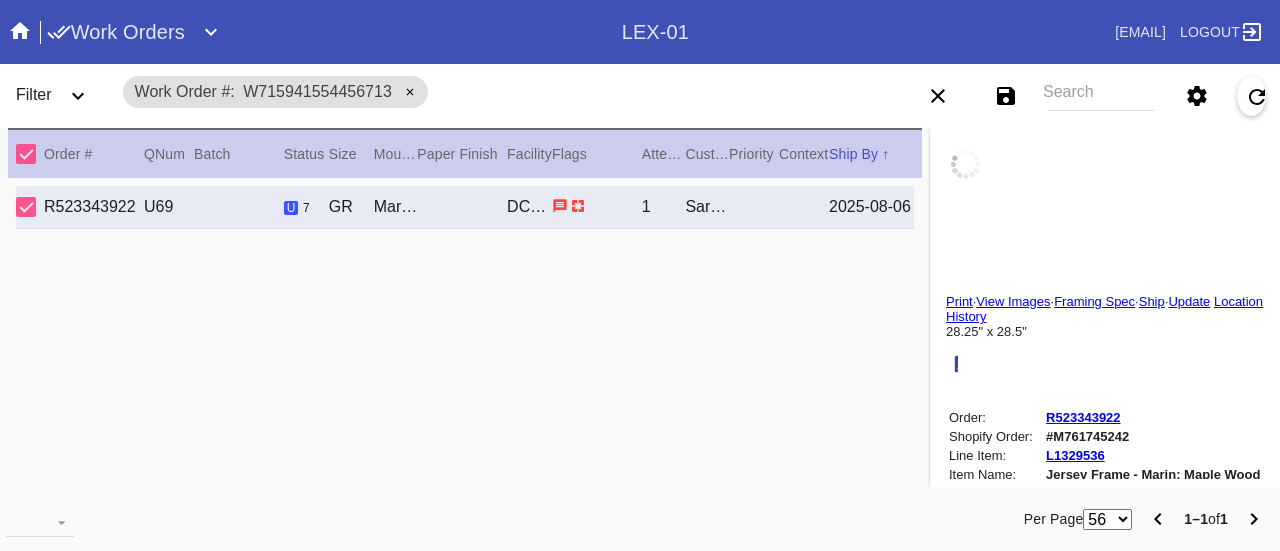 type on "2.0" 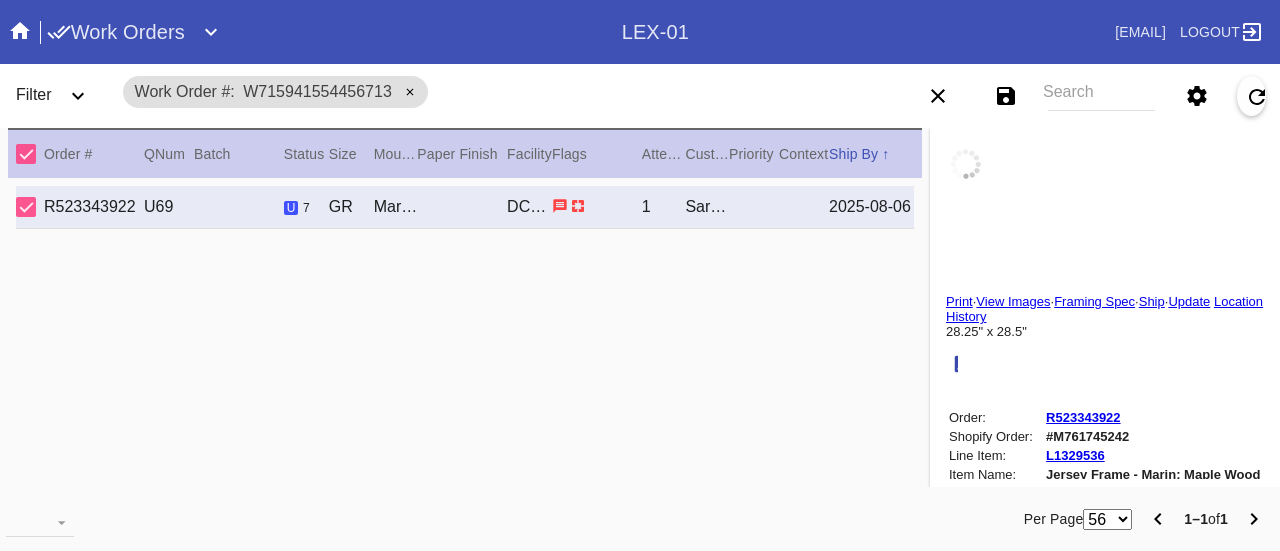 type on "28.25" 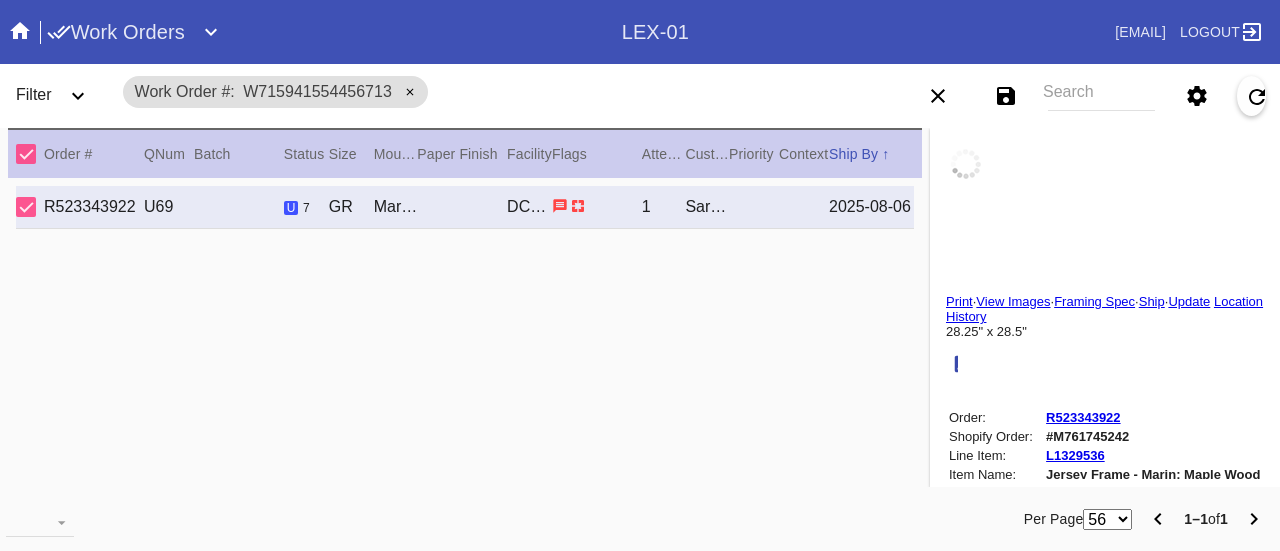 type on "28.5" 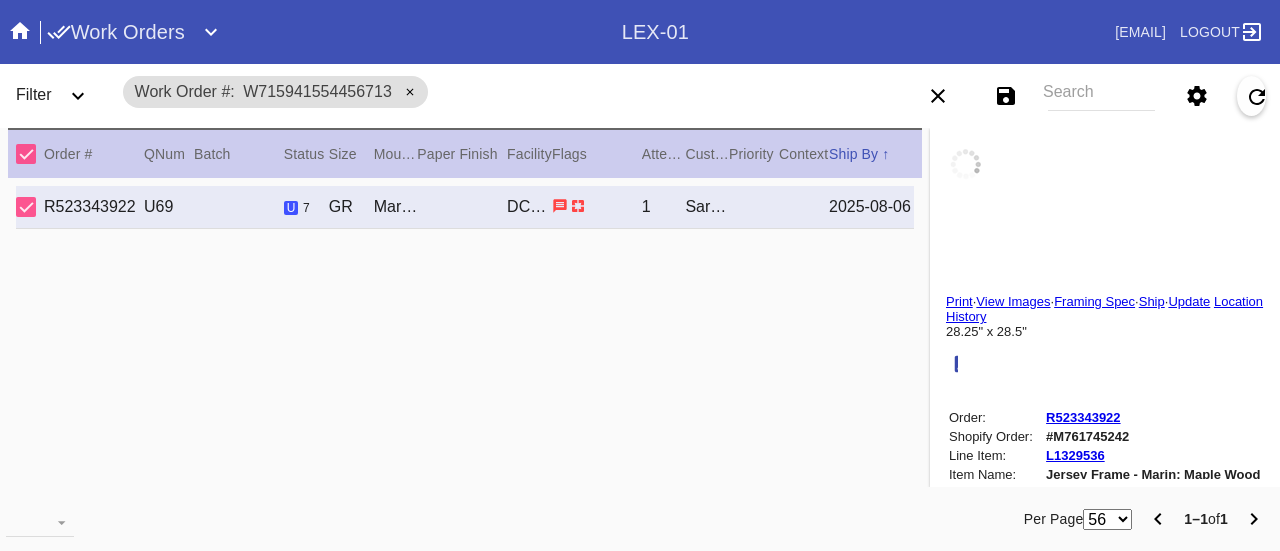 type on "Wrinkled, fading signatures, slight yellowing around shoulders, loose thread below and left from top middle button - MS 8/5" 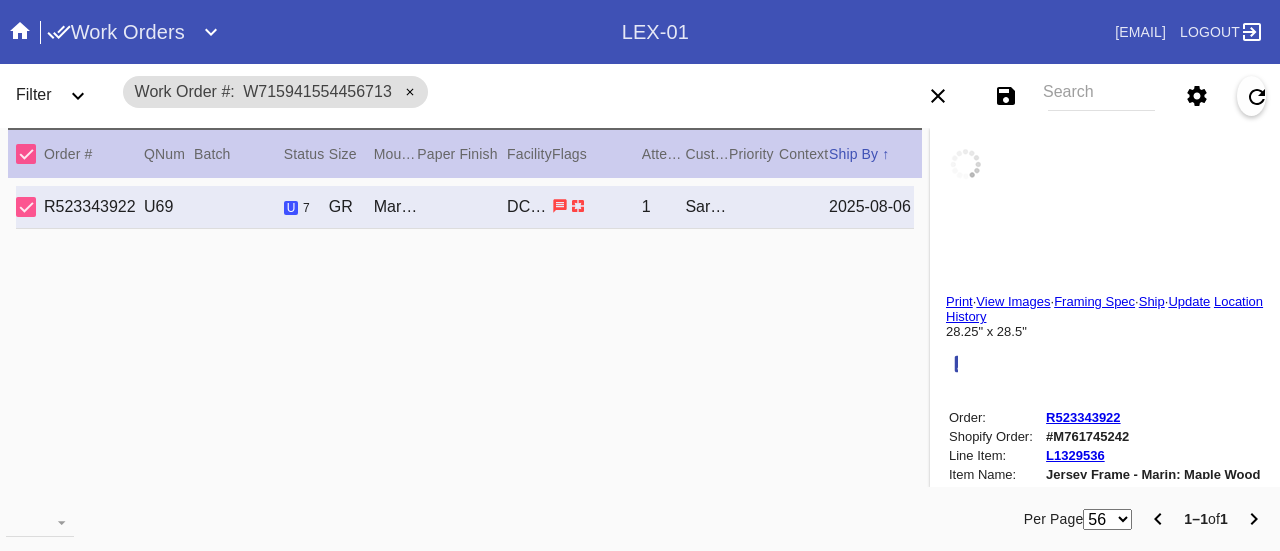 type on "8/5/2025" 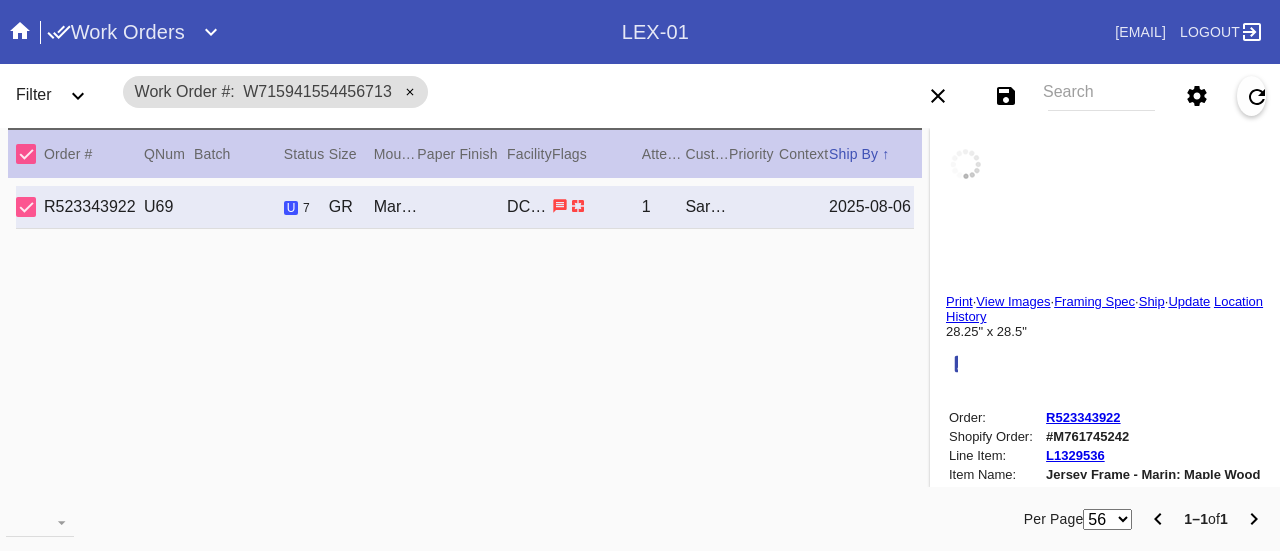 type on "8/5/2025" 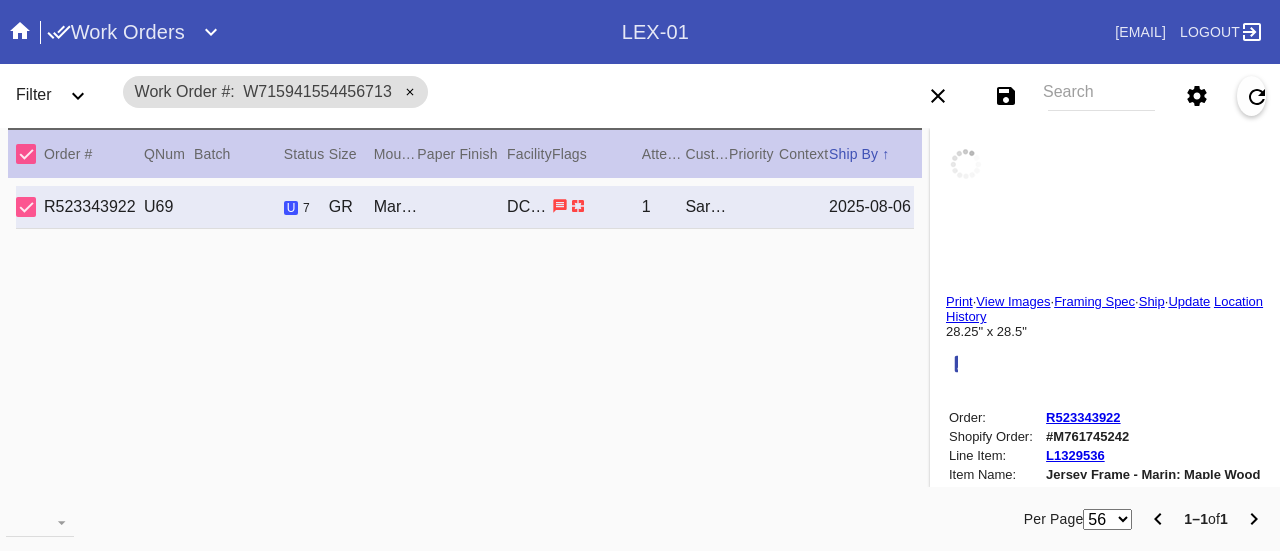 type on "8/6/2025" 